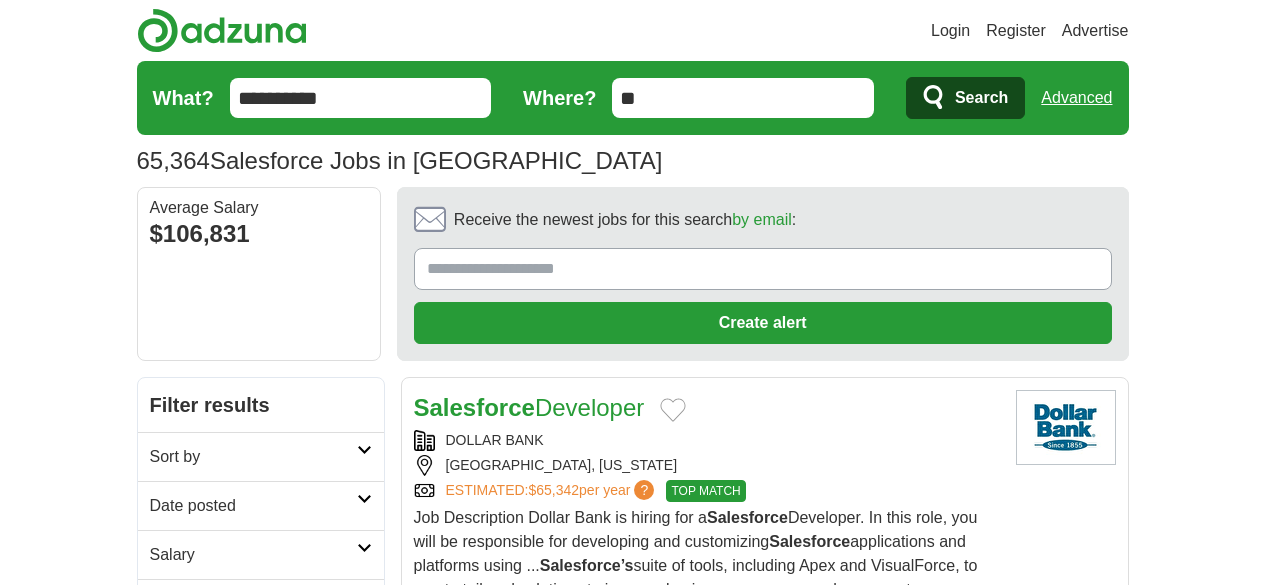 scroll, scrollTop: 2483, scrollLeft: 0, axis: vertical 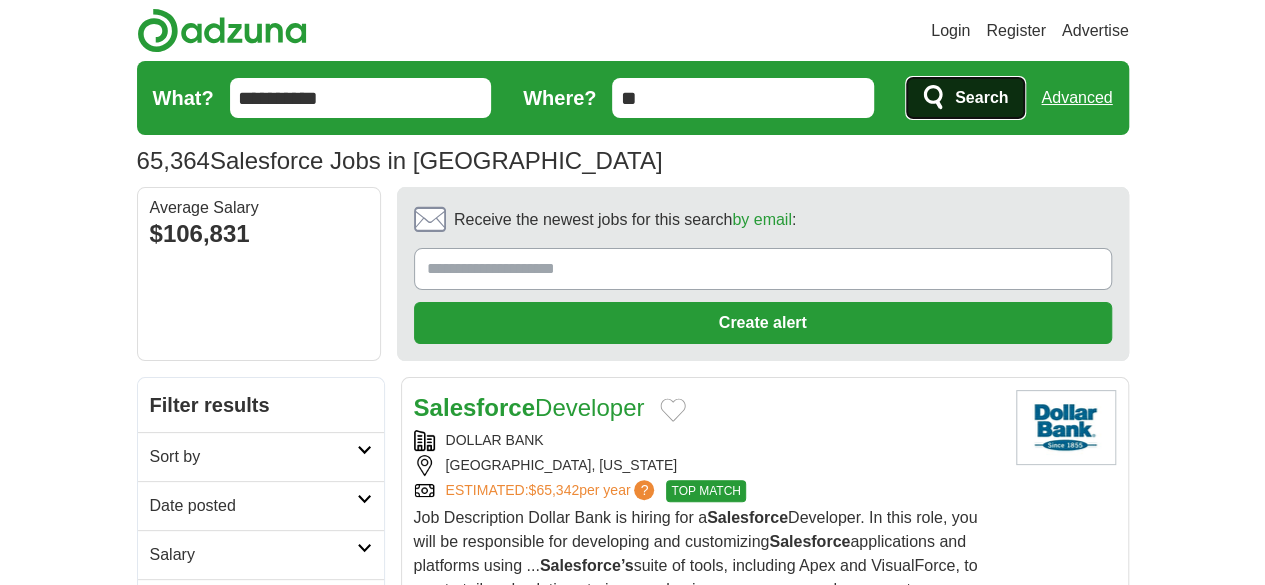 click on "Search" at bounding box center (981, 98) 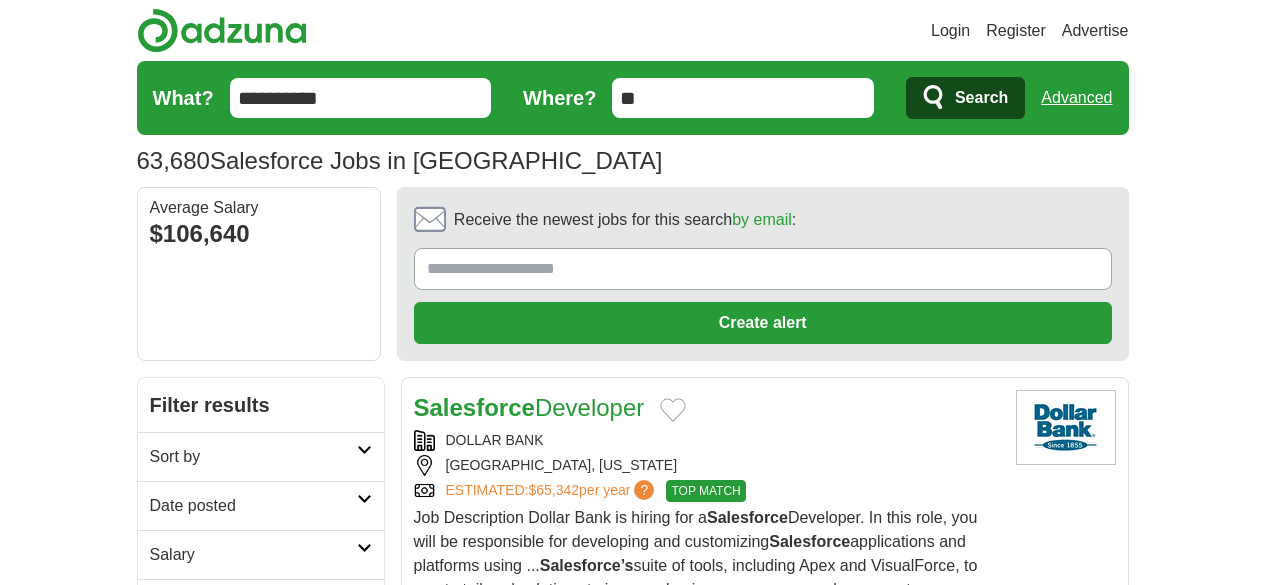 scroll, scrollTop: 0, scrollLeft: 0, axis: both 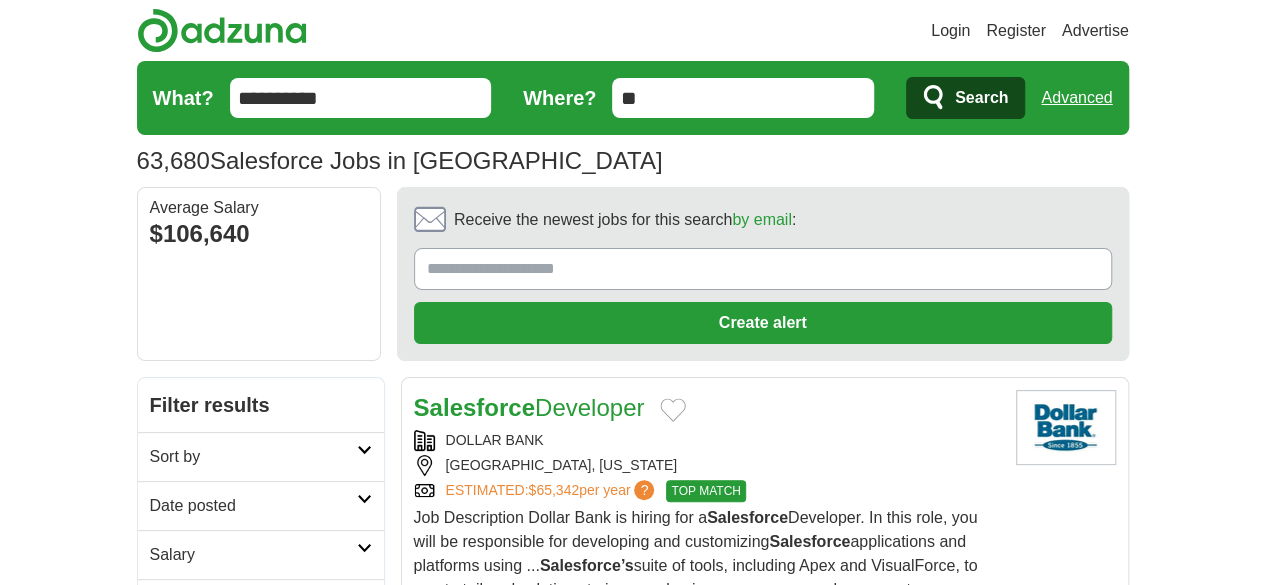 click on "Sort by" at bounding box center [253, 457] 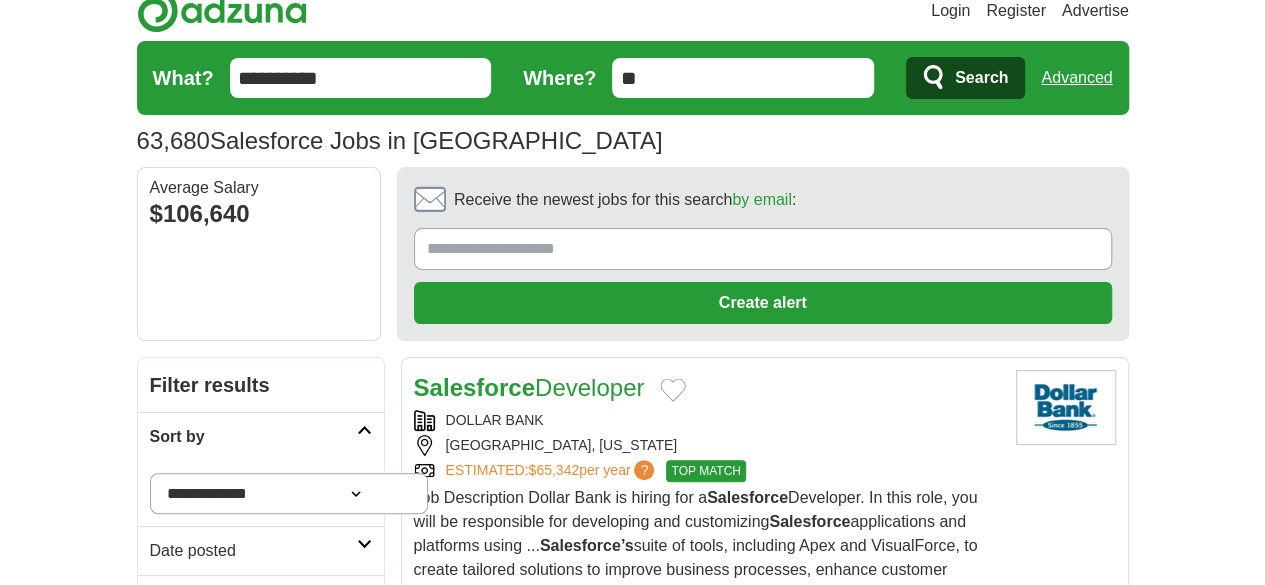 scroll, scrollTop: 19, scrollLeft: 0, axis: vertical 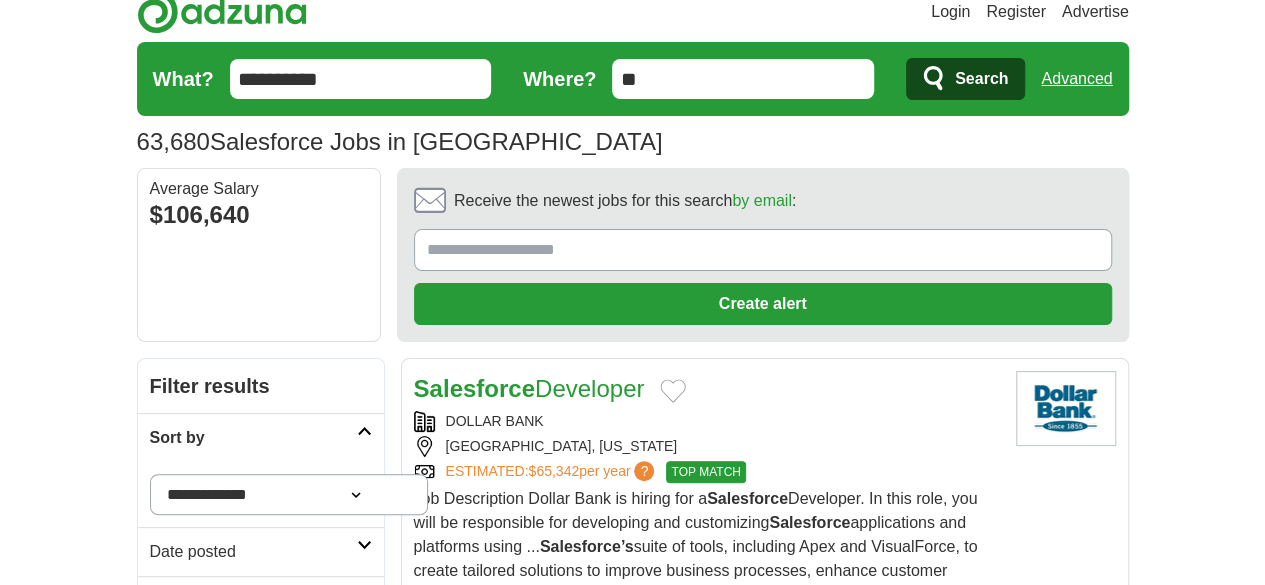 click on "Sort by" at bounding box center [253, 438] 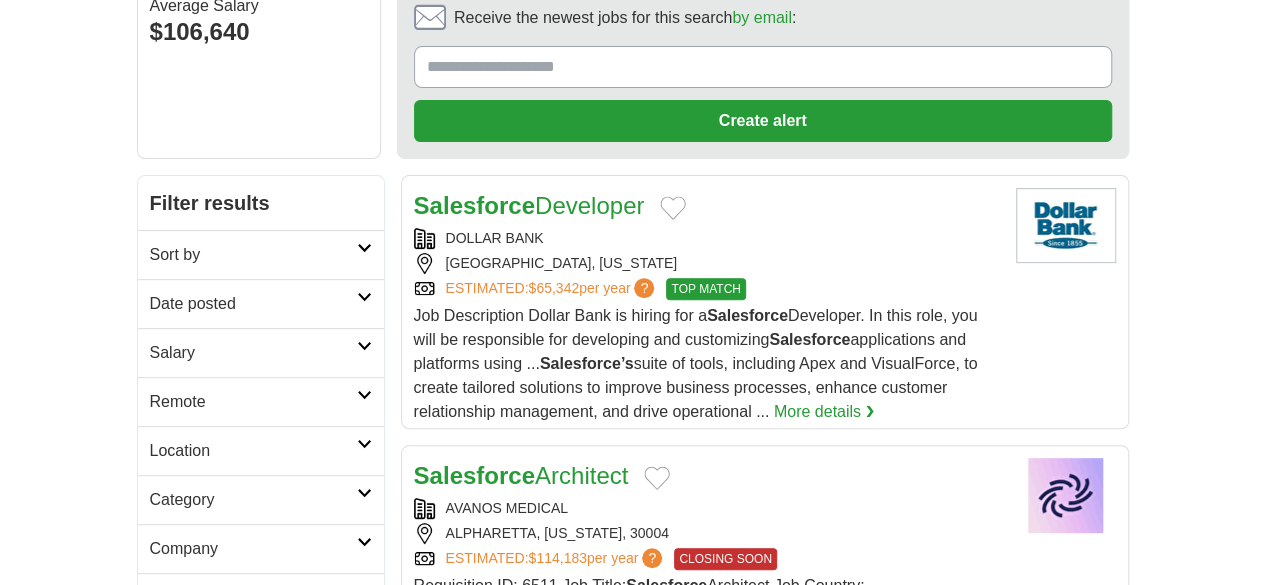 scroll, scrollTop: 213, scrollLeft: 0, axis: vertical 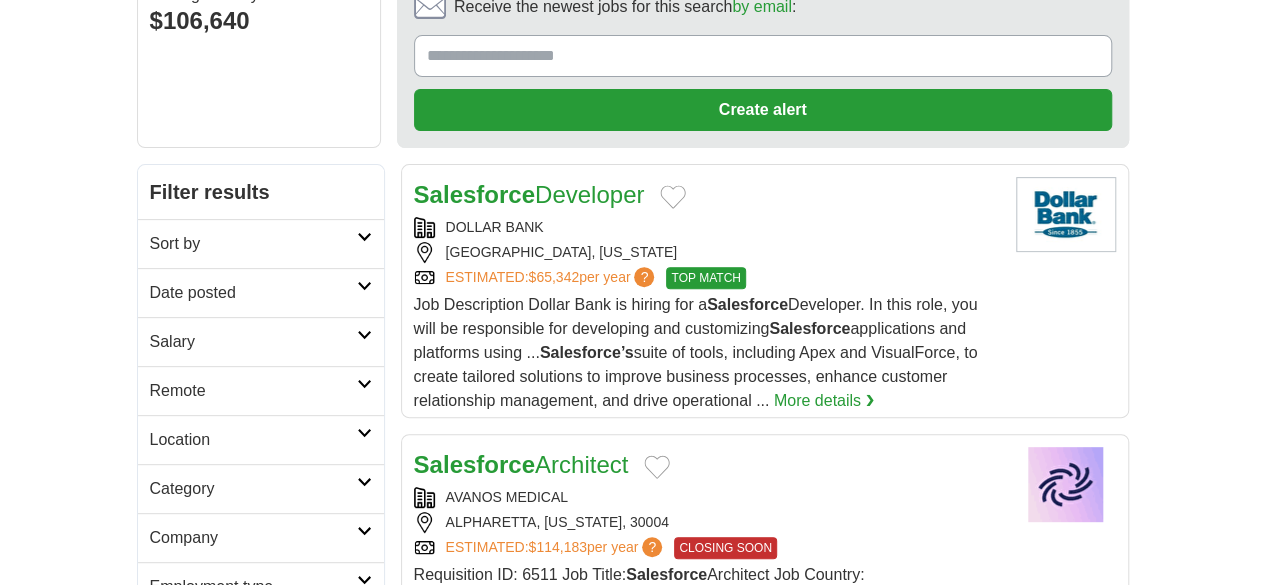 click on "Sort by" at bounding box center [261, 243] 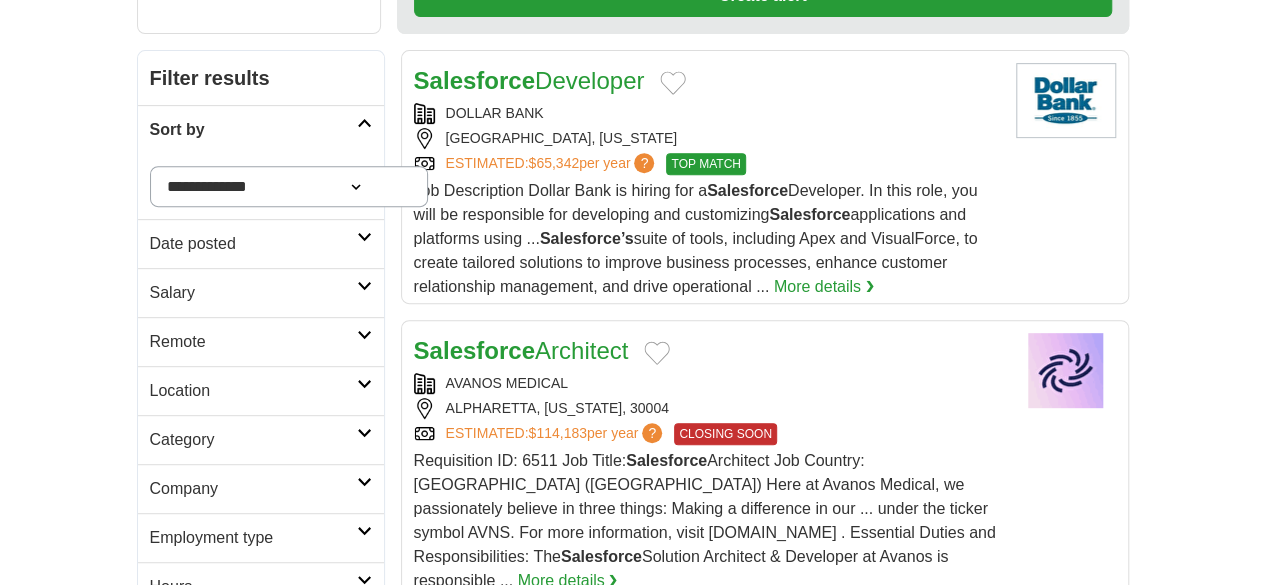 scroll, scrollTop: 328, scrollLeft: 0, axis: vertical 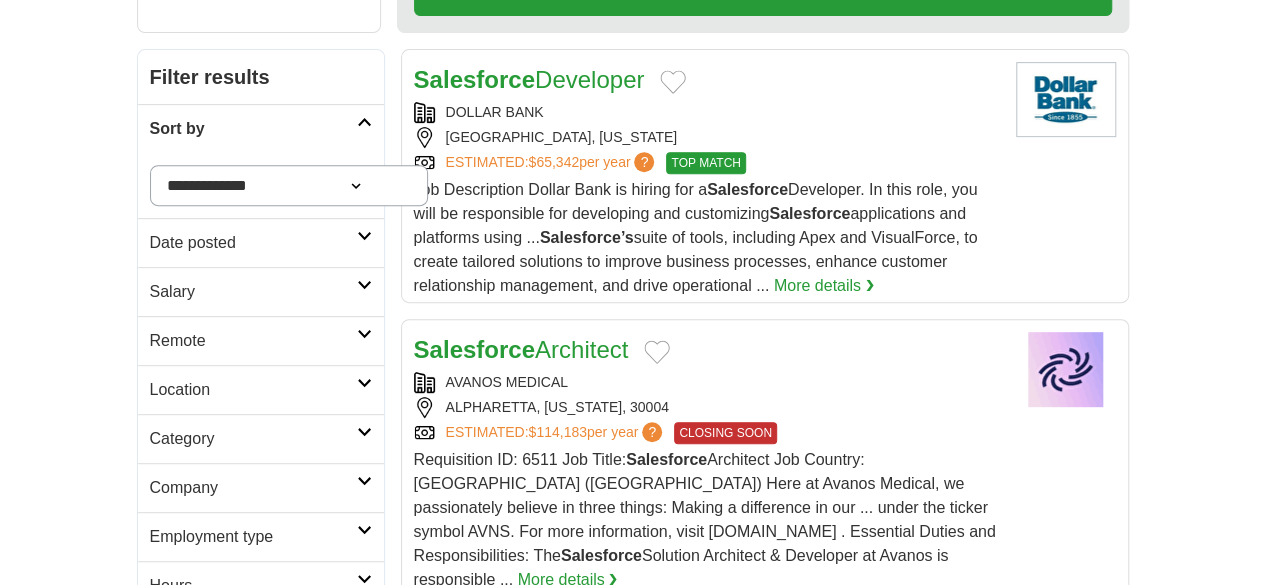 click on "Remote" at bounding box center [261, 340] 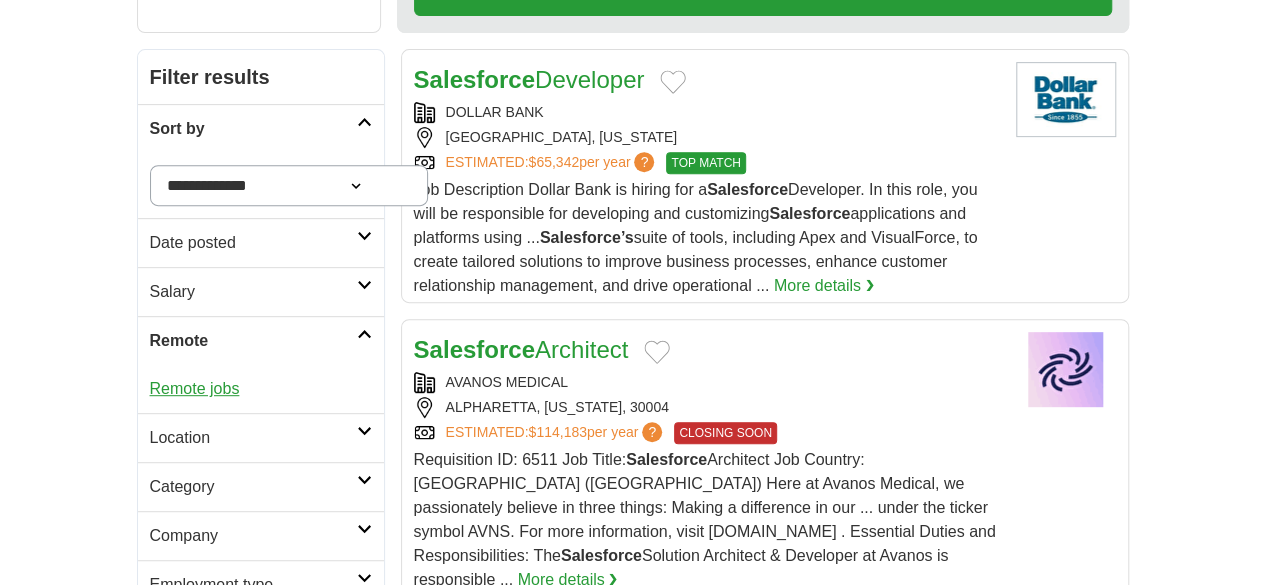 click on "Remote jobs" at bounding box center [195, 388] 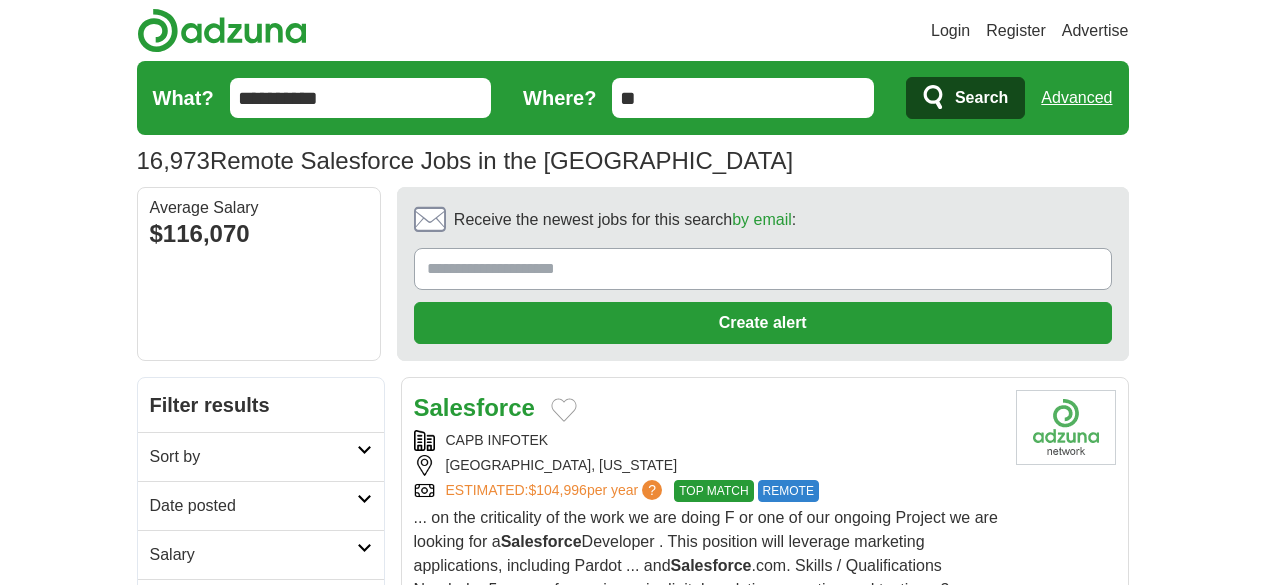 scroll, scrollTop: 379, scrollLeft: 0, axis: vertical 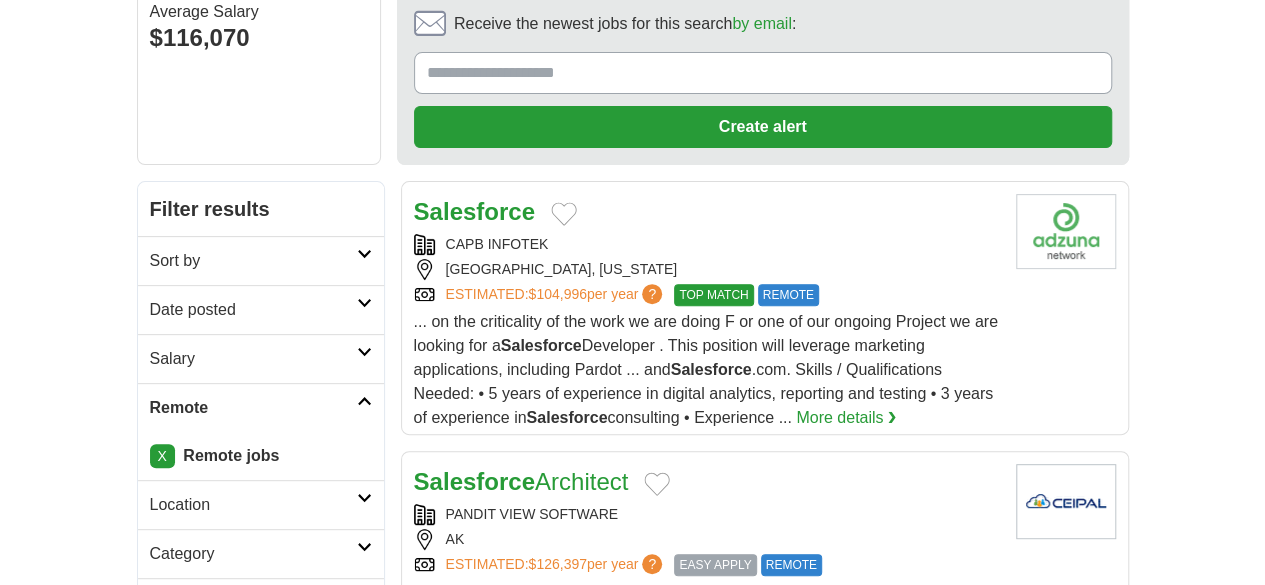 click on "Date posted" at bounding box center (261, 309) 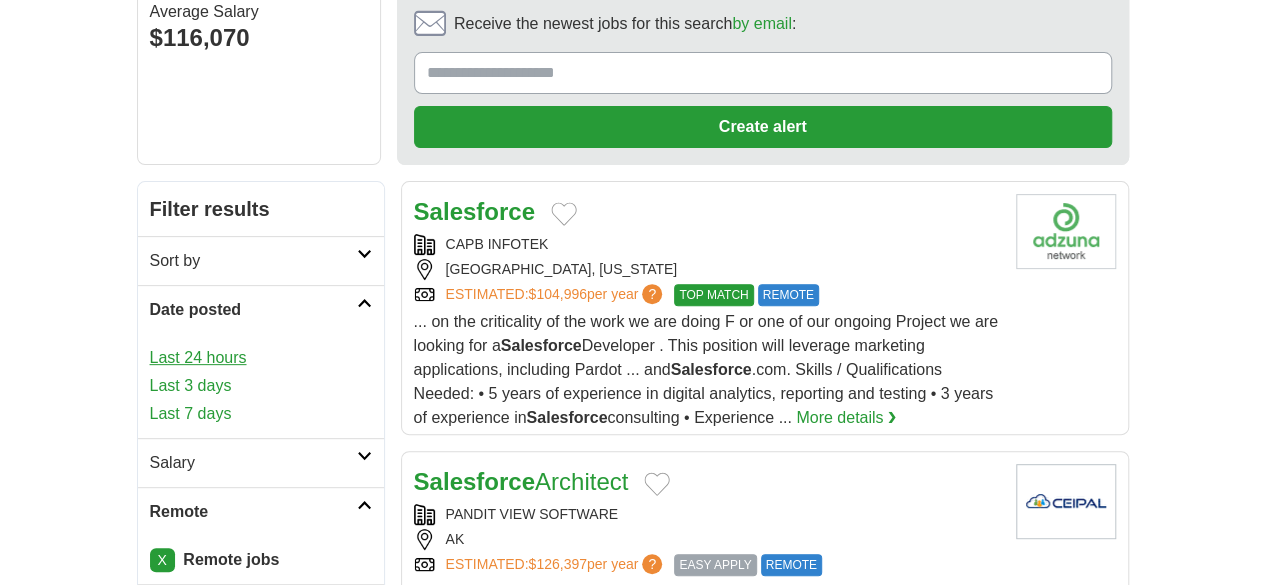 click on "Last 24 hours" at bounding box center [261, 358] 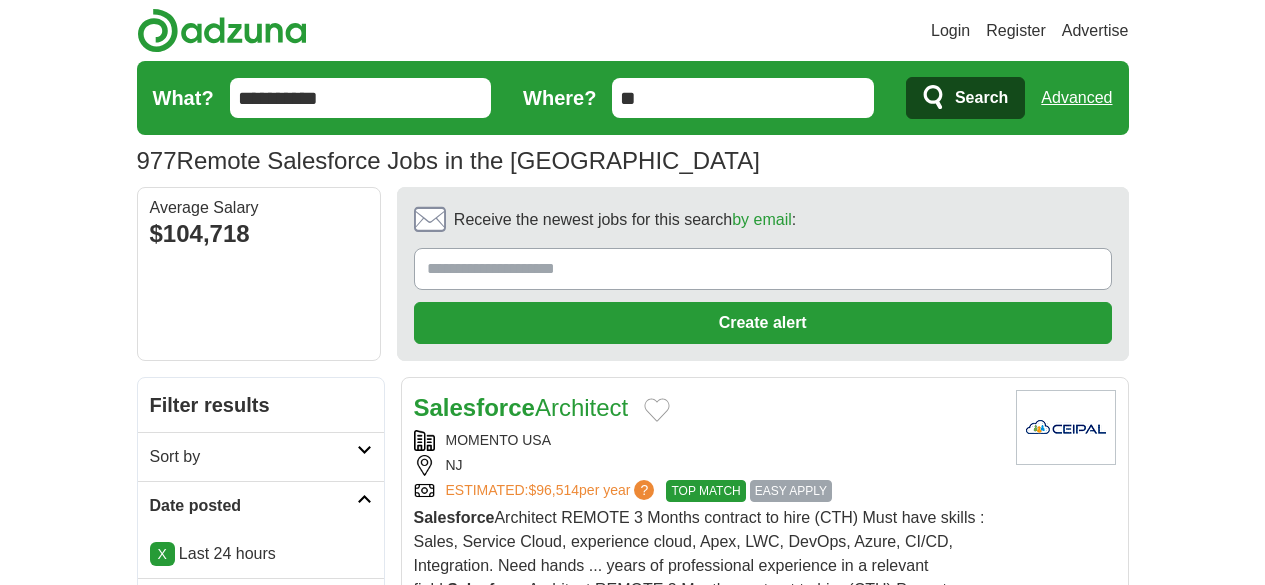 scroll, scrollTop: 0, scrollLeft: 0, axis: both 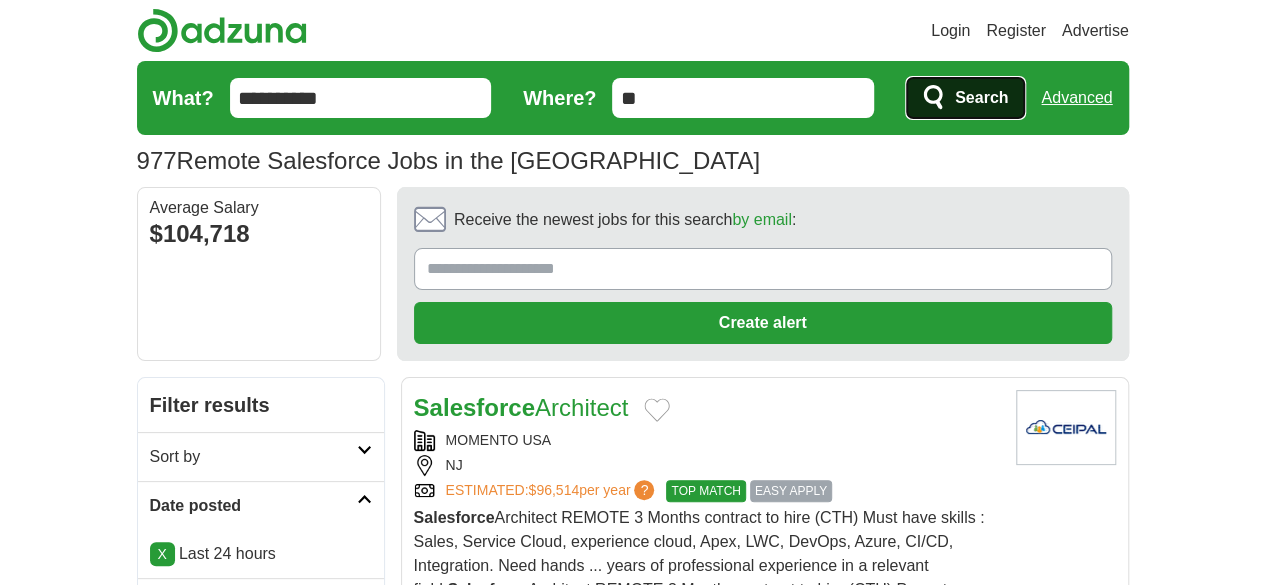 click on "Search" at bounding box center (965, 98) 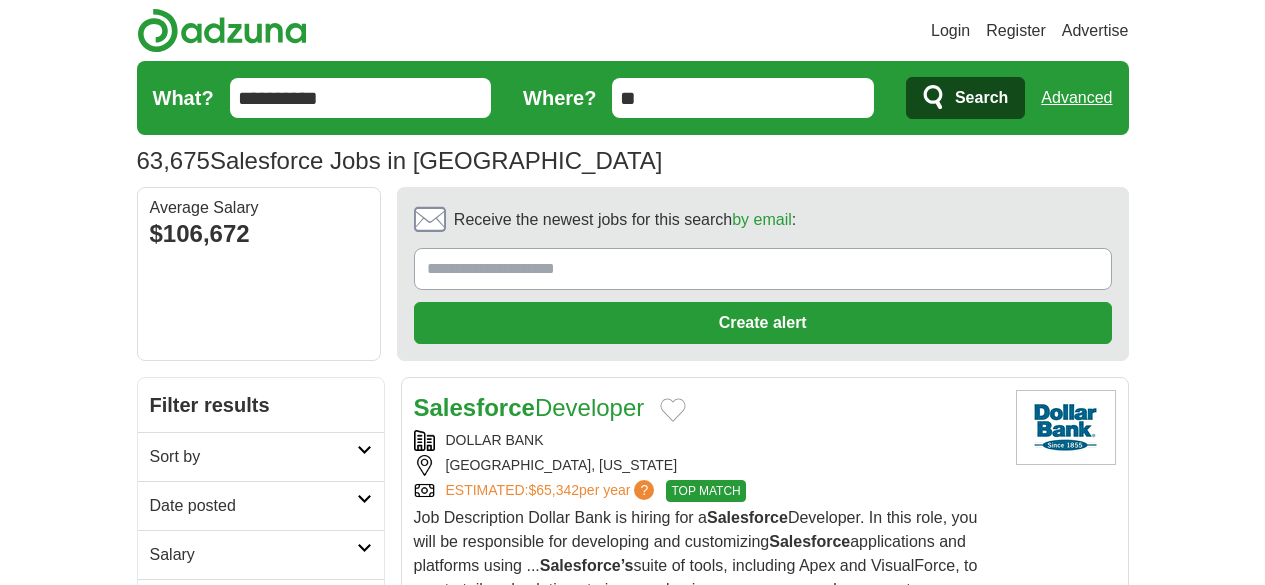 scroll, scrollTop: 0, scrollLeft: 0, axis: both 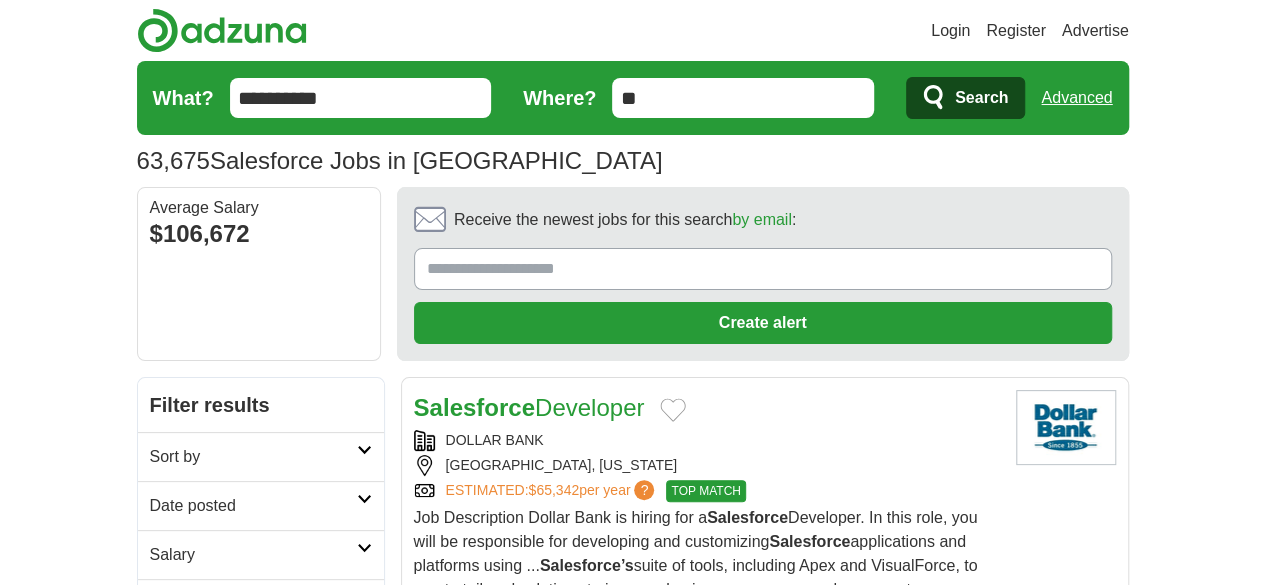 click on "Login
Register
Advertise
63,675
Salesforce Jobs in US
Salary
Salary
Select a salary range
Salary from
from $10,000
from $20,000
from $40,000
from $60,000
from $80,000
from $100,000
per year
Remote
US" at bounding box center [633, 93] 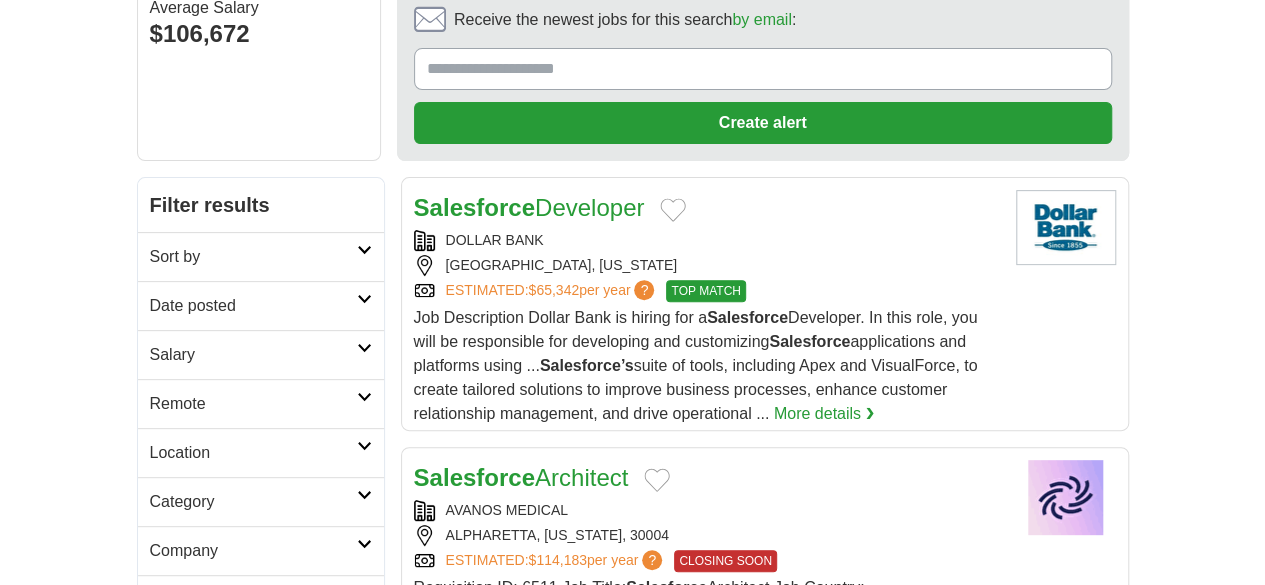 scroll, scrollTop: 206, scrollLeft: 0, axis: vertical 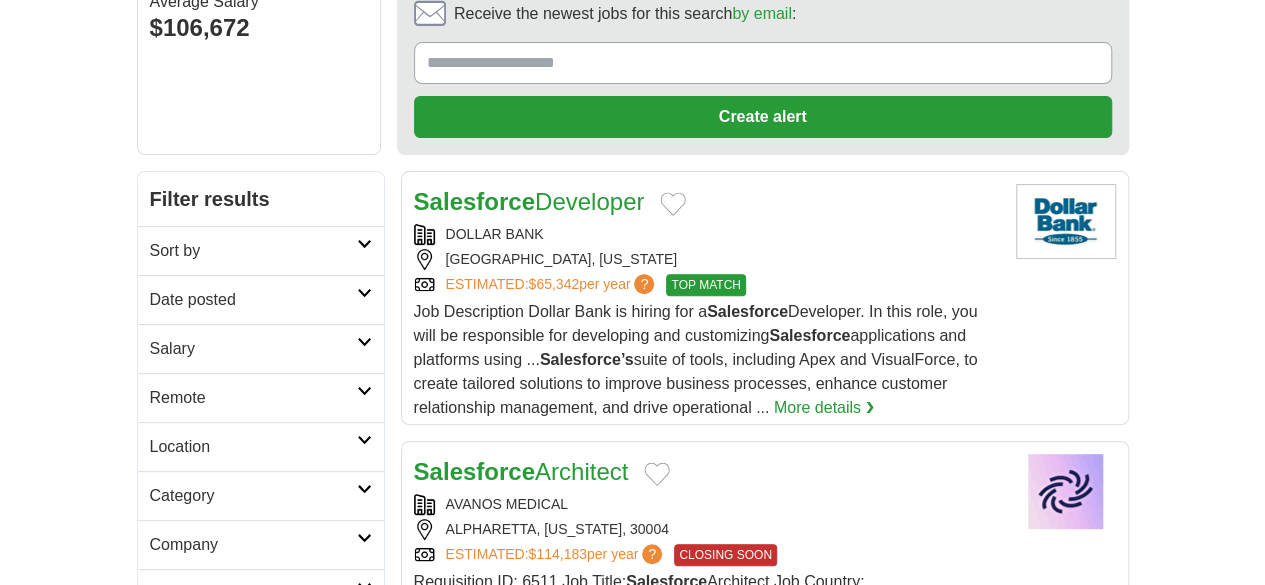 click on "Sort by" at bounding box center (253, 251) 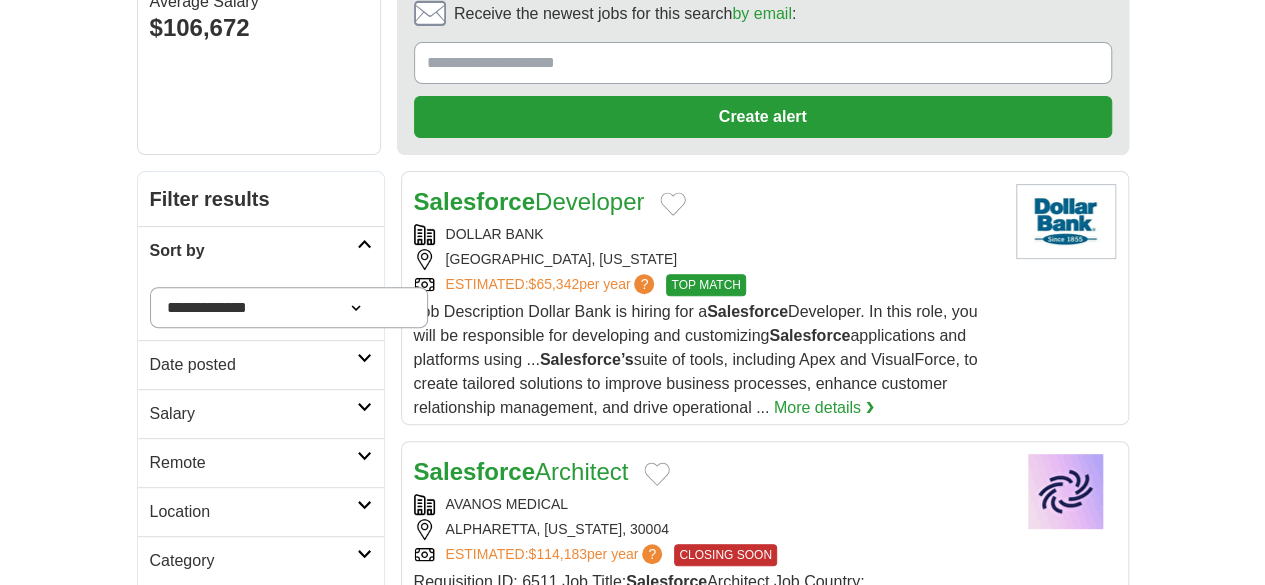 click on "Date posted" at bounding box center (261, 364) 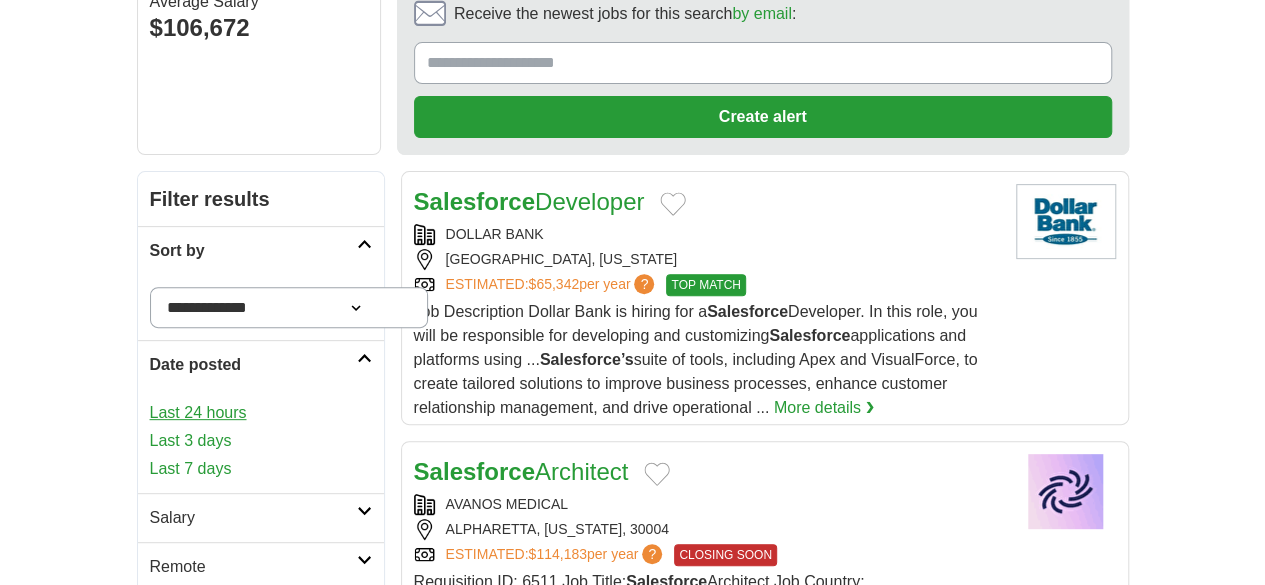 click on "Last 24 hours" at bounding box center (261, 413) 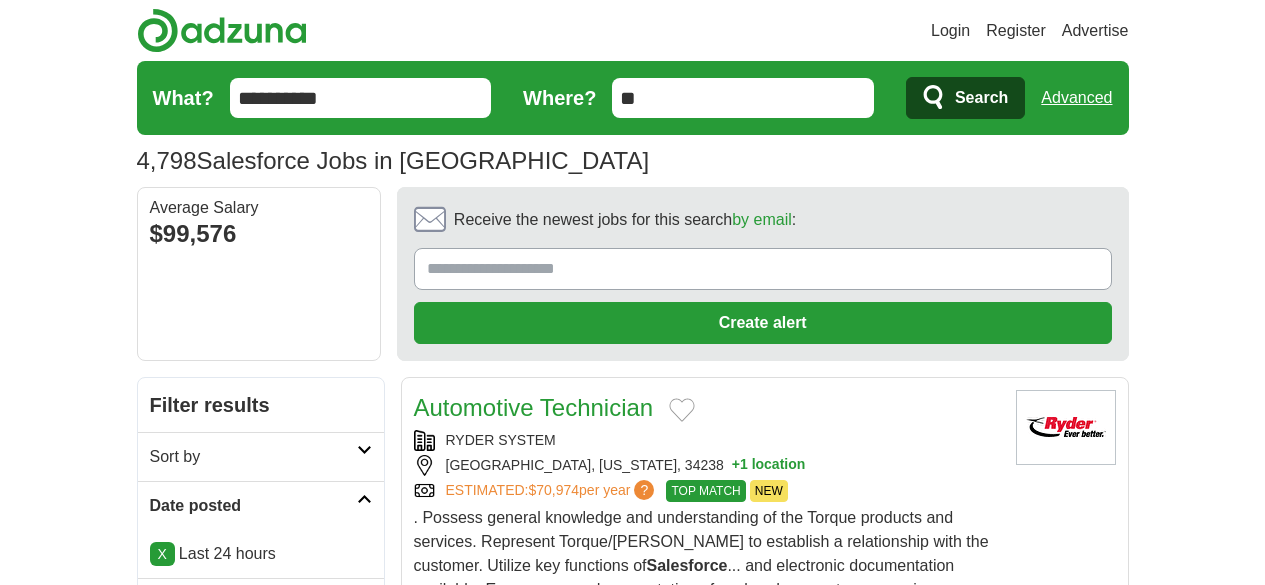 scroll, scrollTop: 344, scrollLeft: 0, axis: vertical 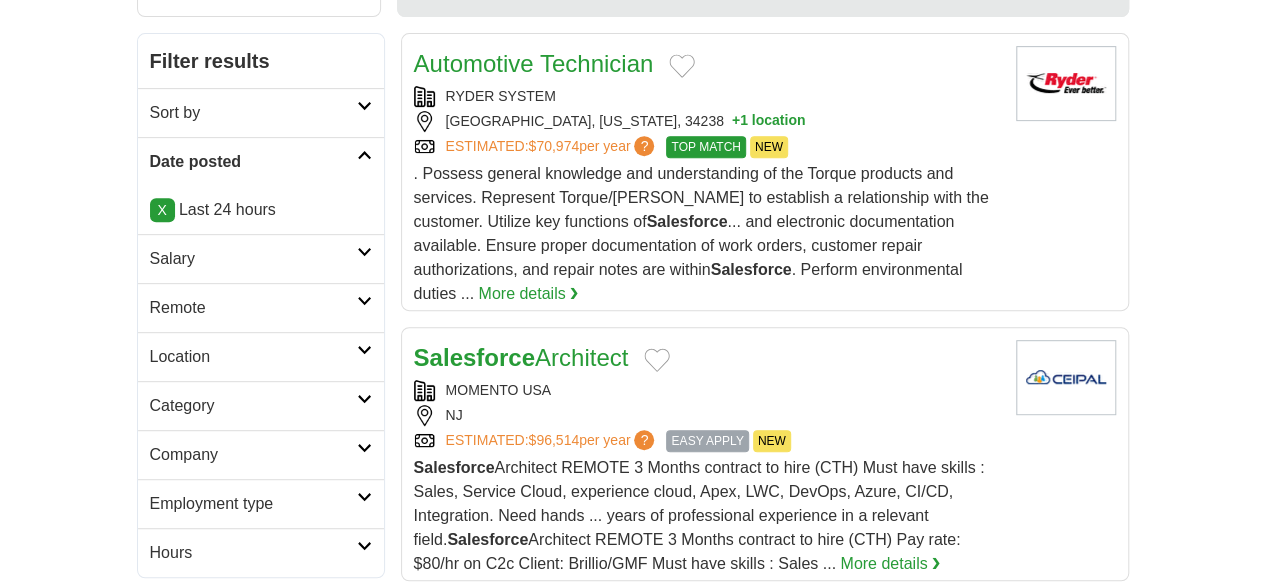 click on "Remote" at bounding box center (253, 308) 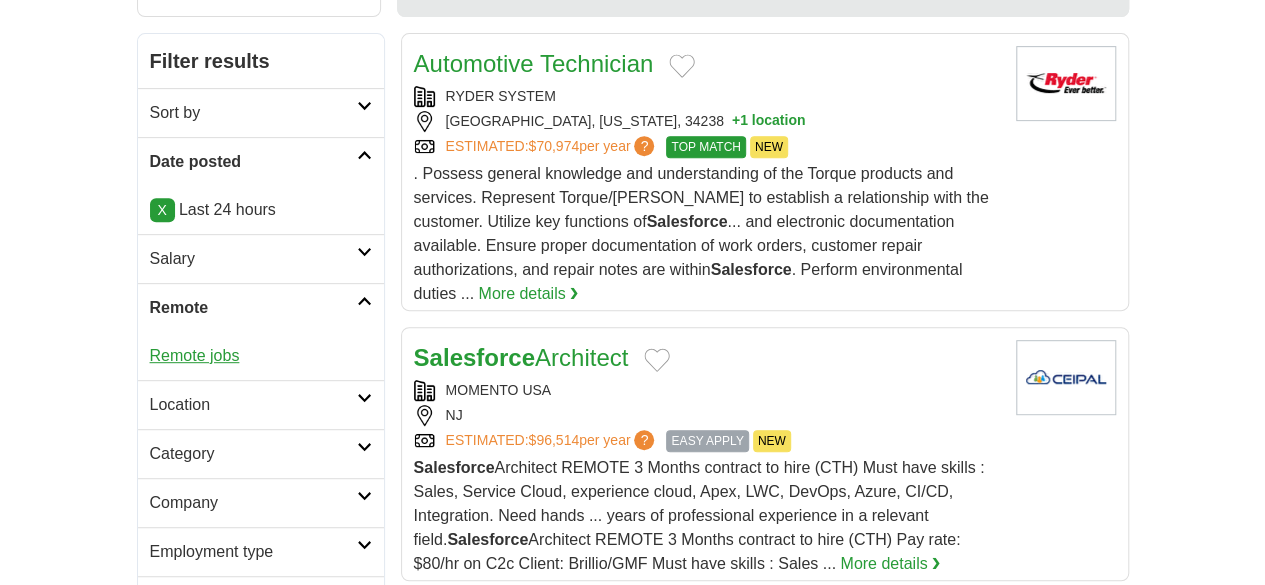 click on "Remote jobs" at bounding box center [195, 355] 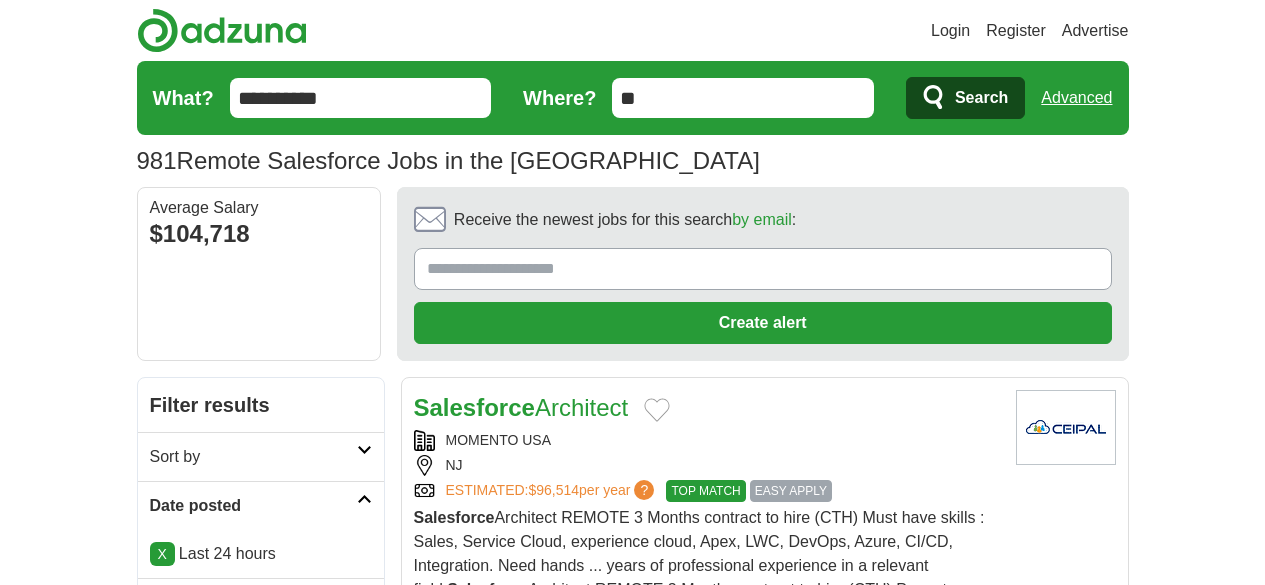 scroll, scrollTop: 0, scrollLeft: 0, axis: both 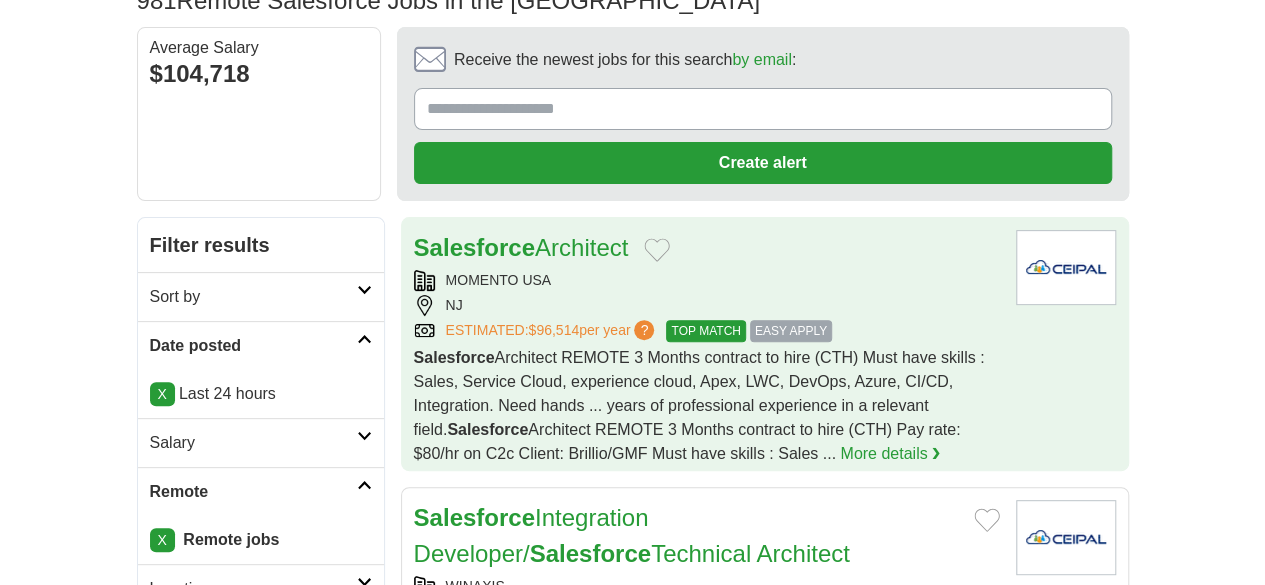 click on "Salesforce  Architect" at bounding box center [707, 248] 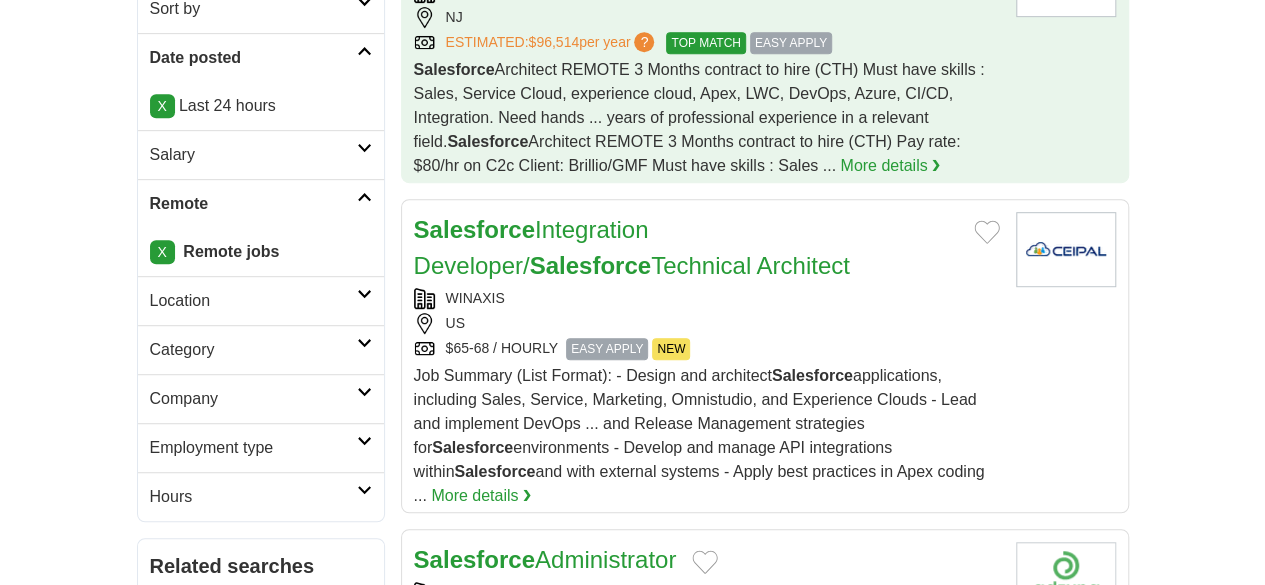scroll, scrollTop: 458, scrollLeft: 0, axis: vertical 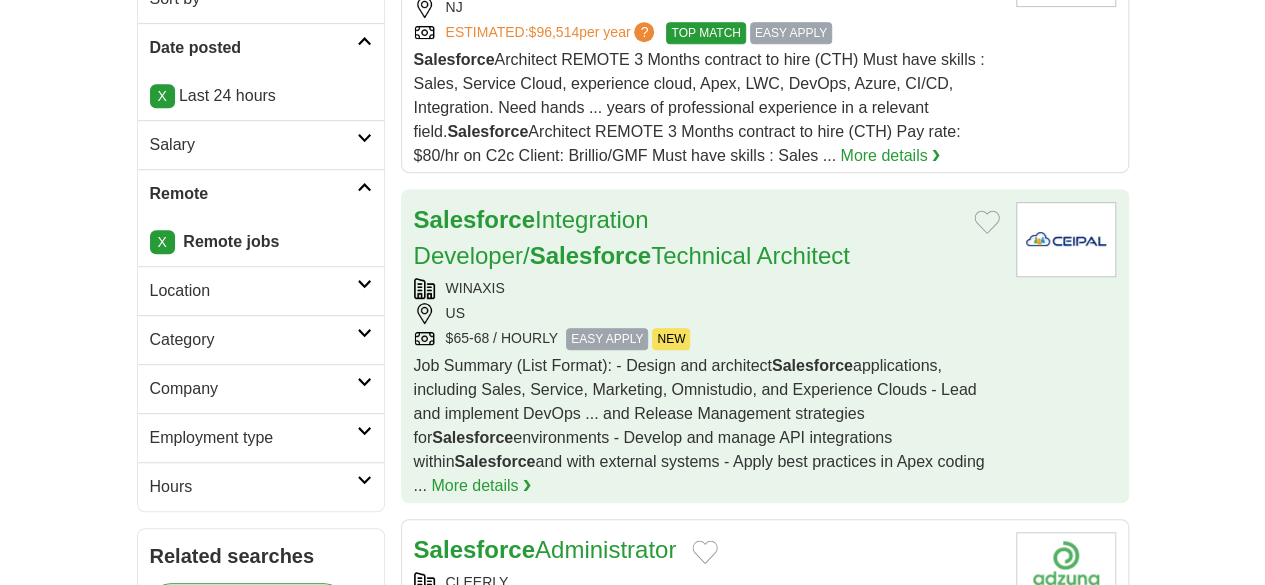 click on "Job Summary (List Format): - Design and architect  Salesforce  applications, including Sales, Service, Marketing, Omnistudio, and Experience Clouds - Lead and implement DevOps ...  and Release Management strategies for  Salesforce  environments - Develop and manage API integrations within  Salesforce  and with external systems - Apply best practices in Apex coding ..." at bounding box center [699, 425] 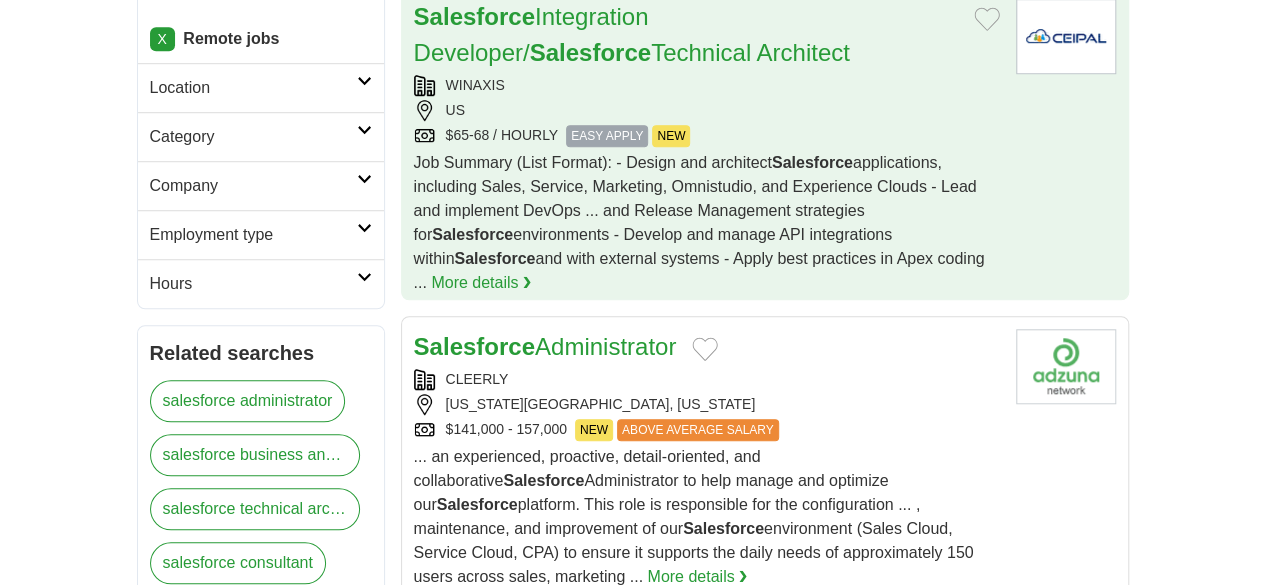 scroll, scrollTop: 662, scrollLeft: 0, axis: vertical 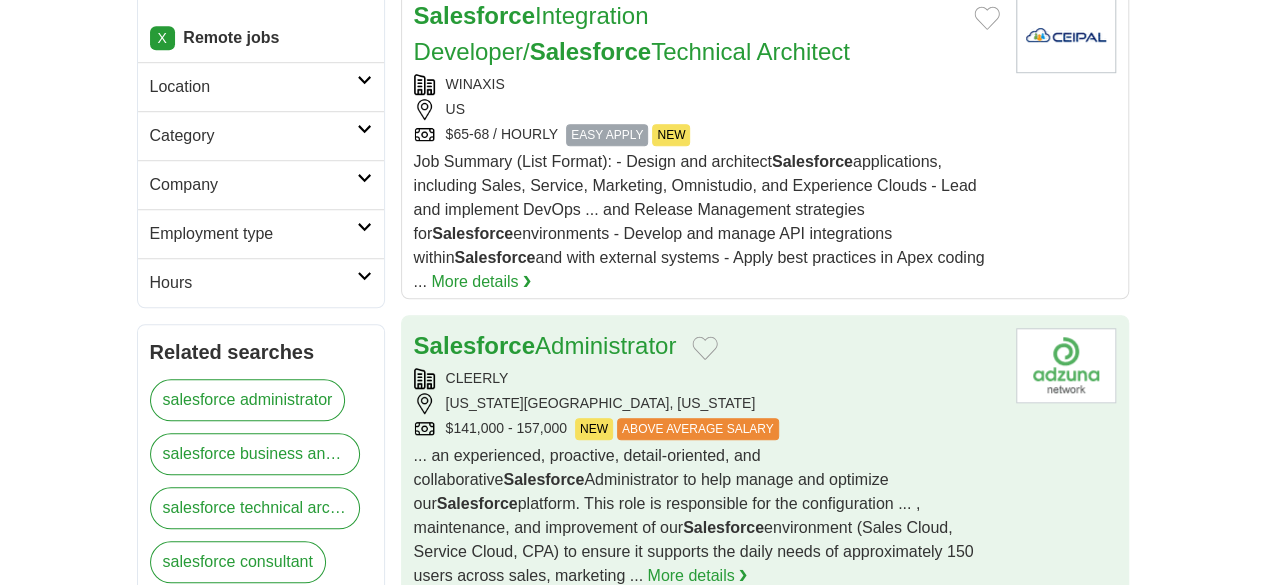 click on "CLEERLY" at bounding box center [707, 378] 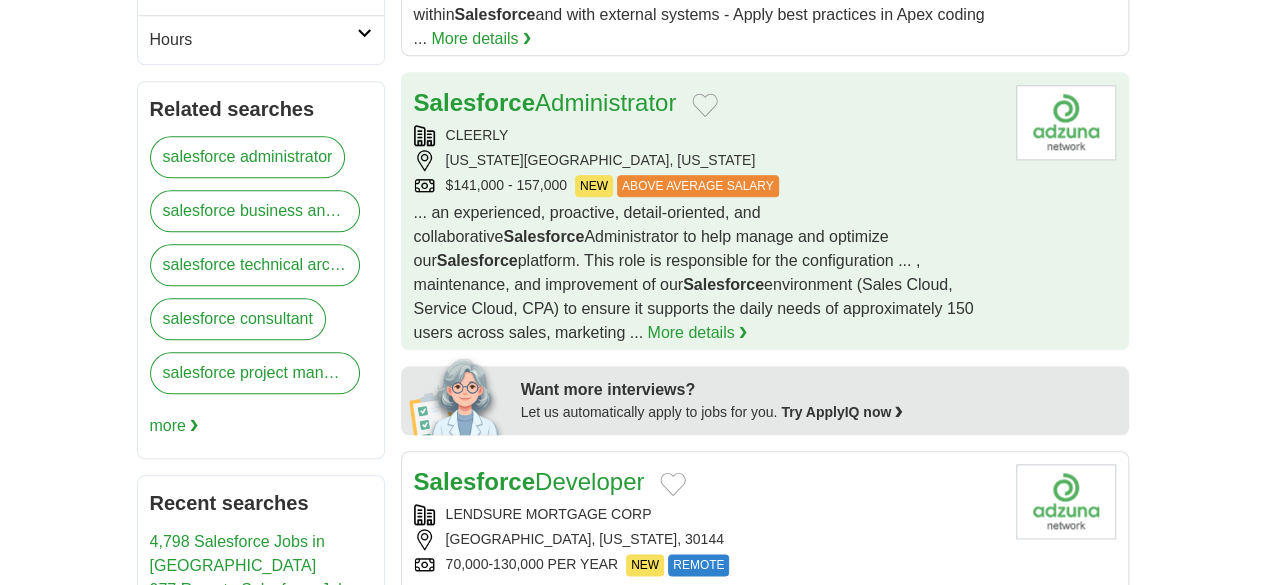 scroll, scrollTop: 907, scrollLeft: 0, axis: vertical 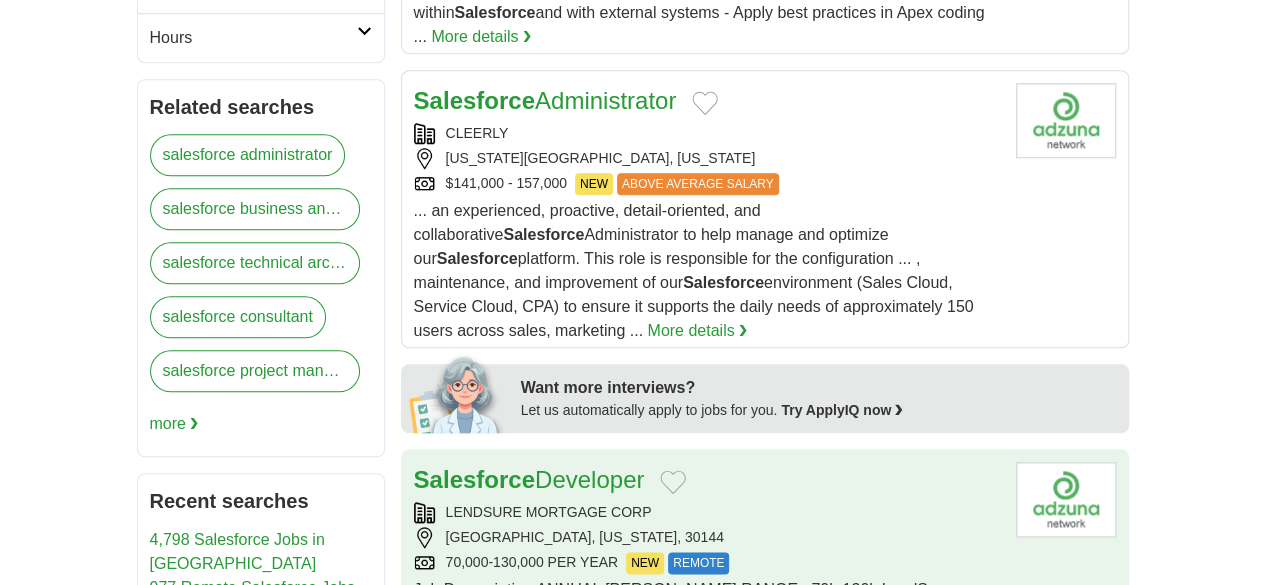 click on "LENDSURE MORTGAGE CORP" at bounding box center (707, 512) 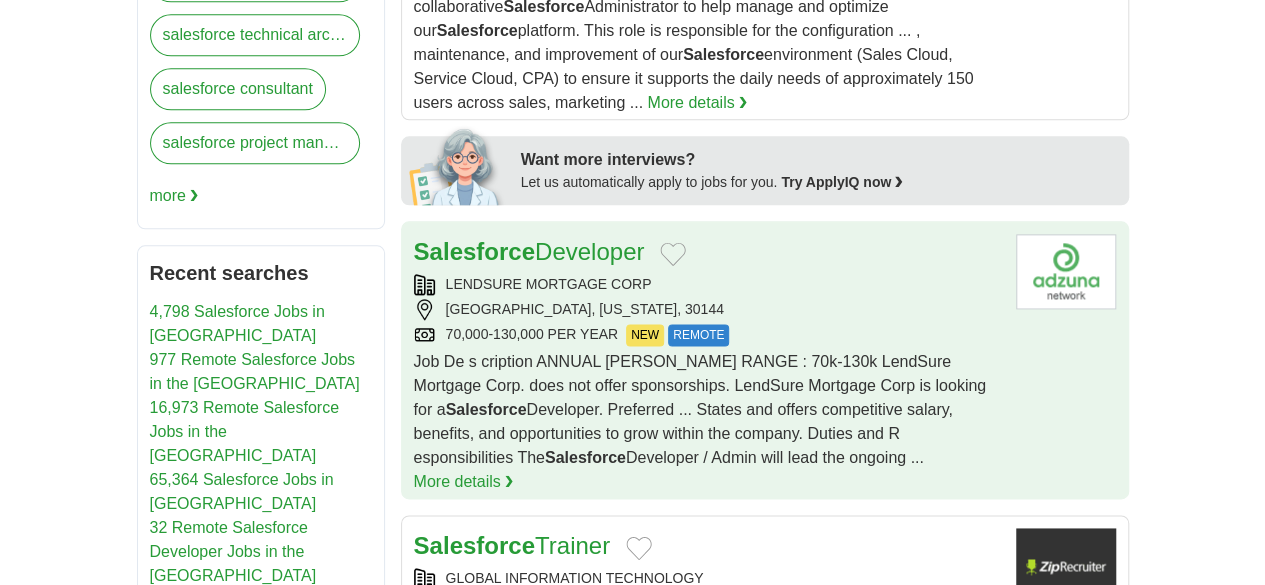 scroll, scrollTop: 1139, scrollLeft: 0, axis: vertical 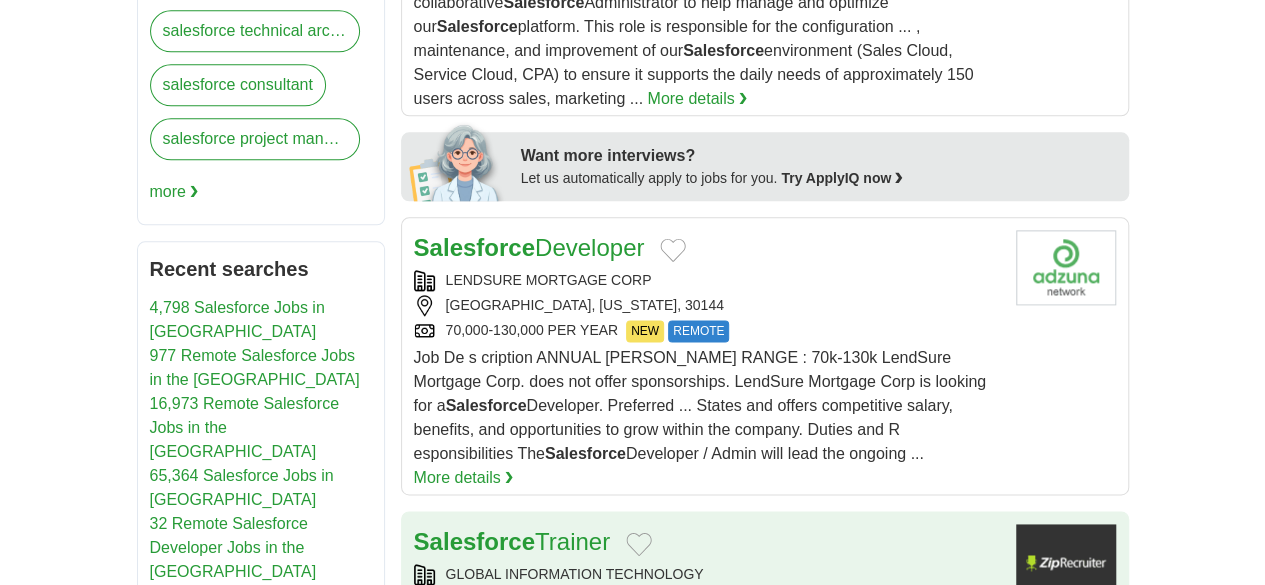 click on "GLOBAL INFORMATION TECHNOLOGY" at bounding box center [707, 574] 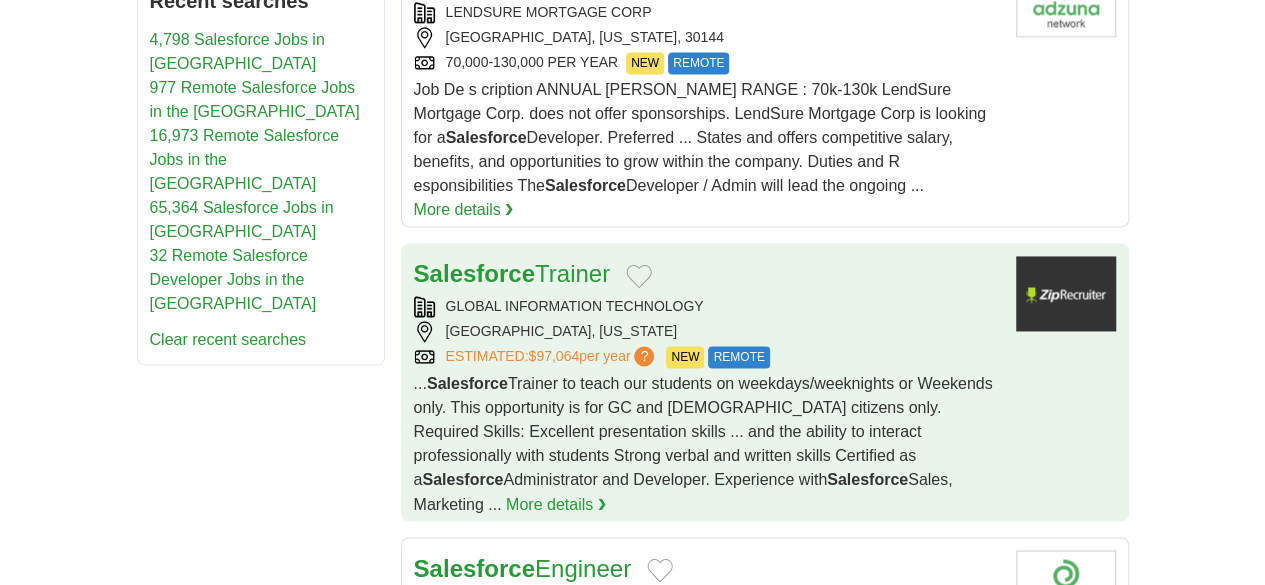 scroll, scrollTop: 1408, scrollLeft: 0, axis: vertical 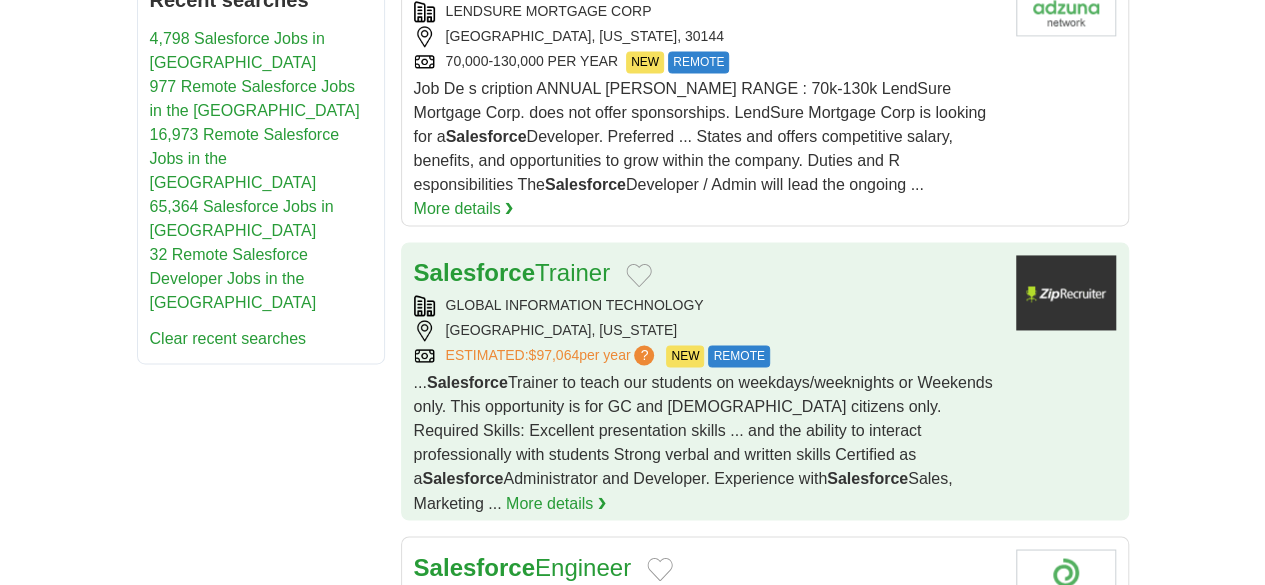click on "REMOTE, [US_STATE]" at bounding box center (707, 624) 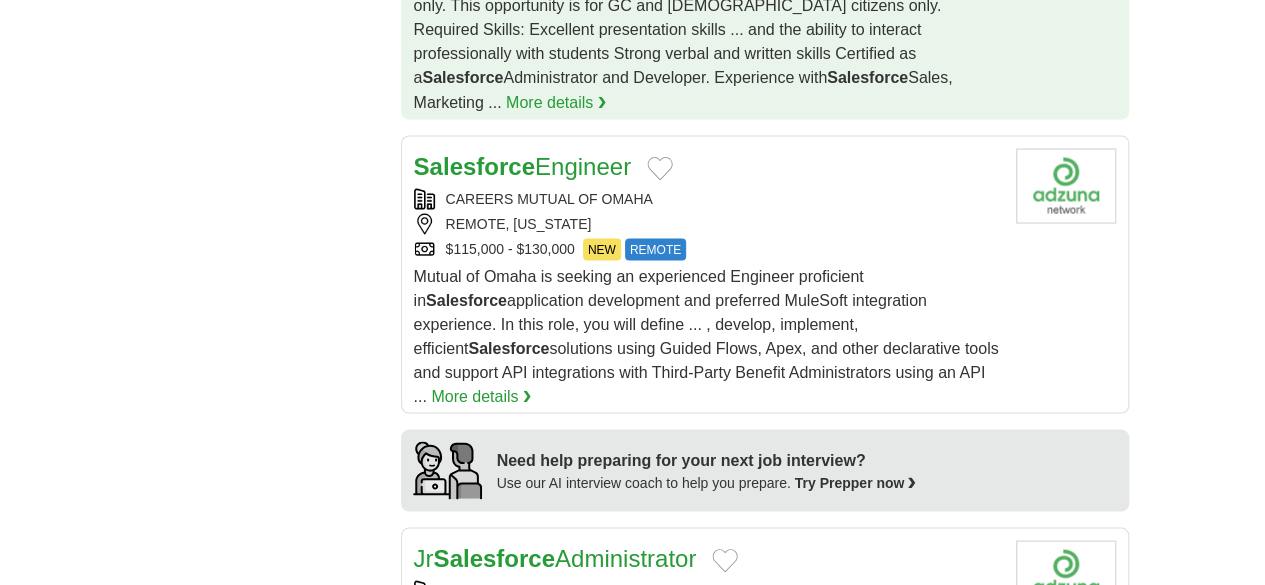 scroll, scrollTop: 1812, scrollLeft: 0, axis: vertical 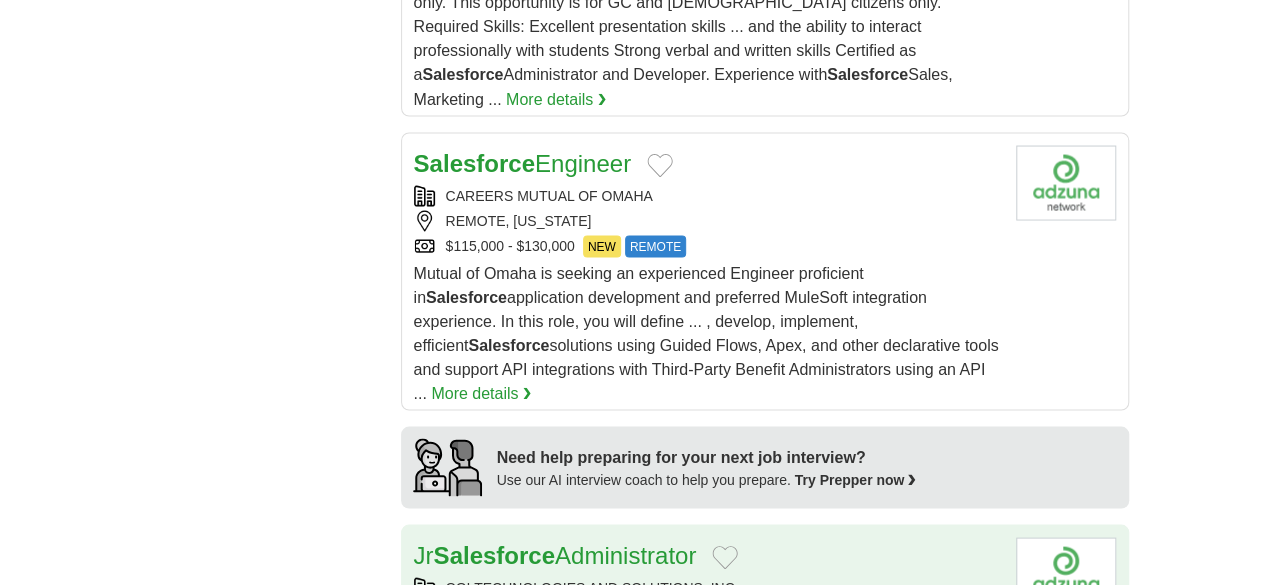 click on "CGI TECHNOLOGIES AND SOLUTIONS, INC." at bounding box center (707, 587) 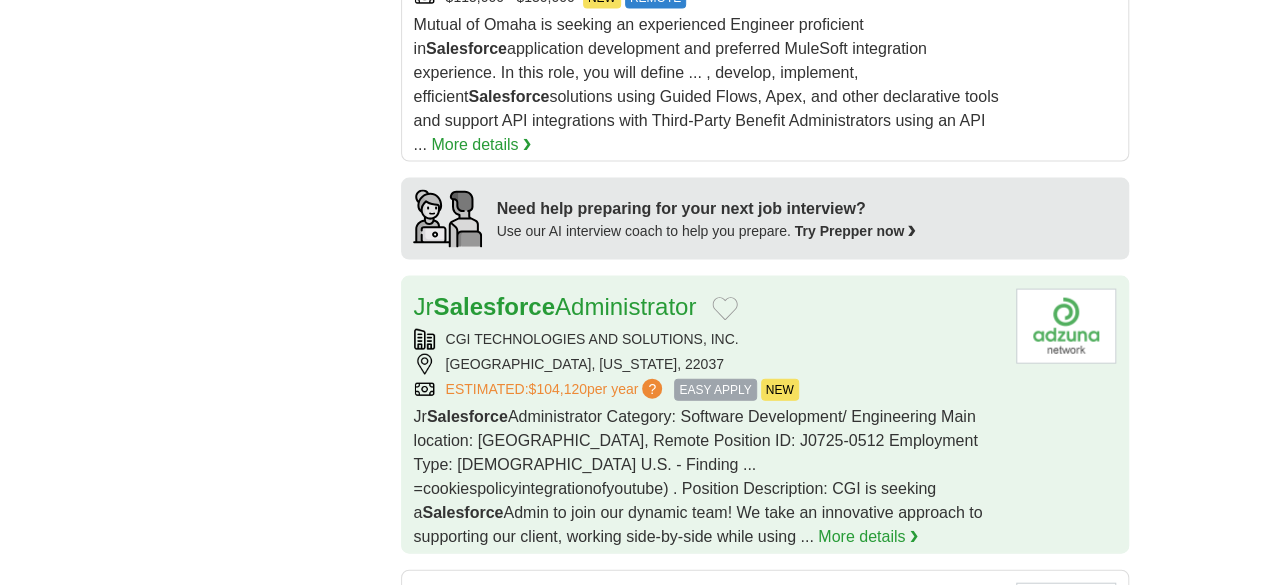 scroll, scrollTop: 2062, scrollLeft: 0, axis: vertical 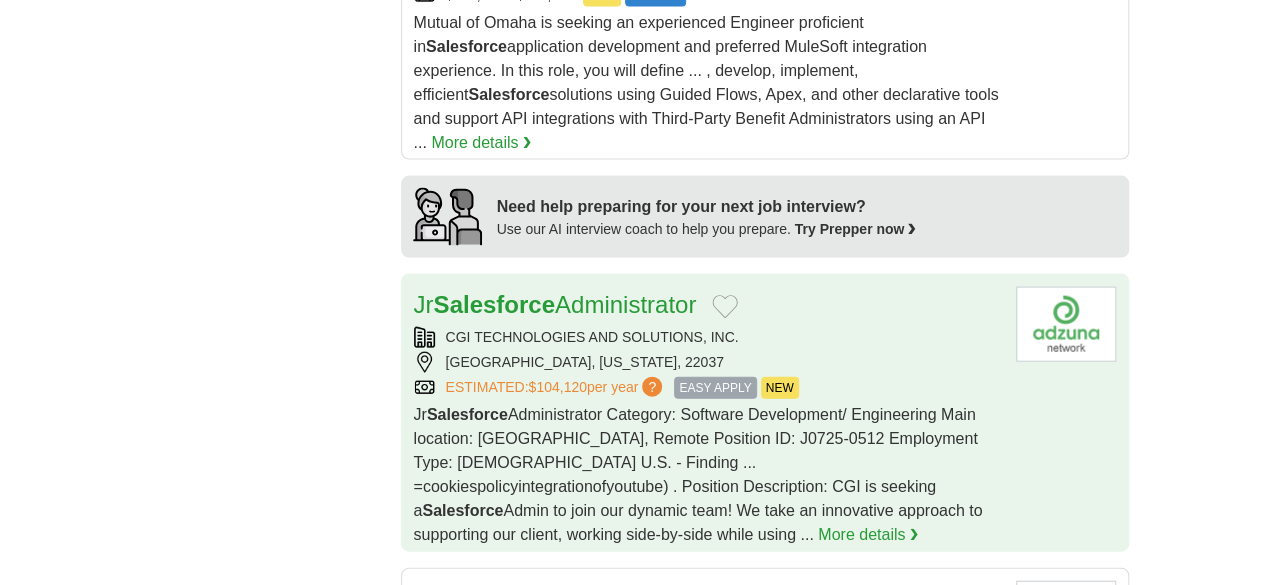 click on "Senior  Salesforce  Engineer" at bounding box center (707, 599) 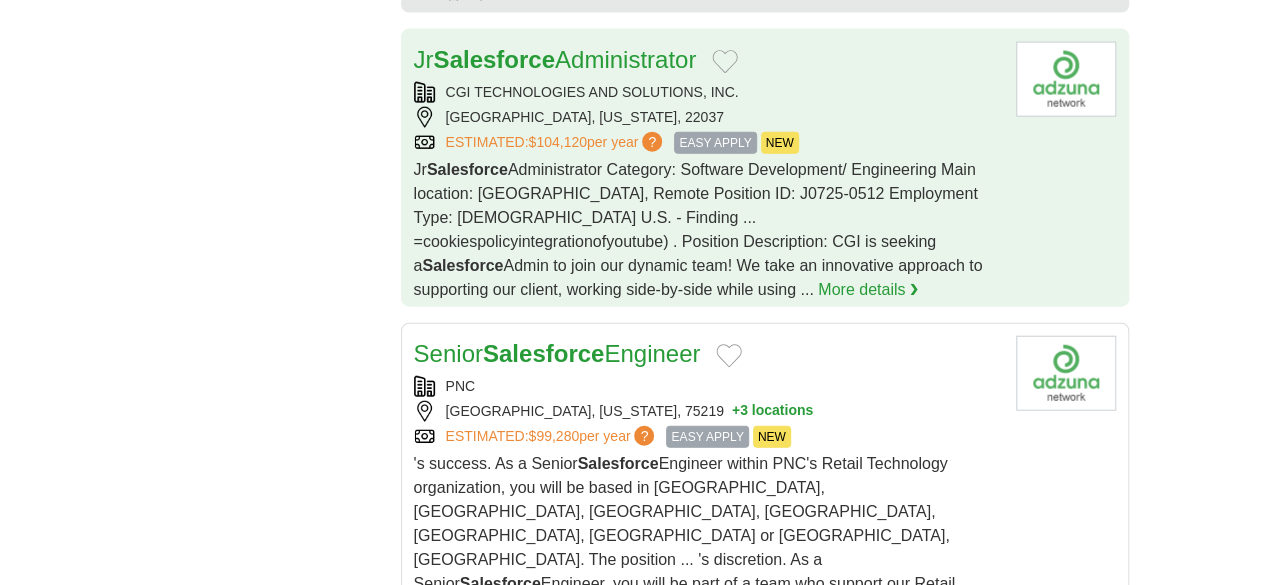 scroll, scrollTop: 2308, scrollLeft: 0, axis: vertical 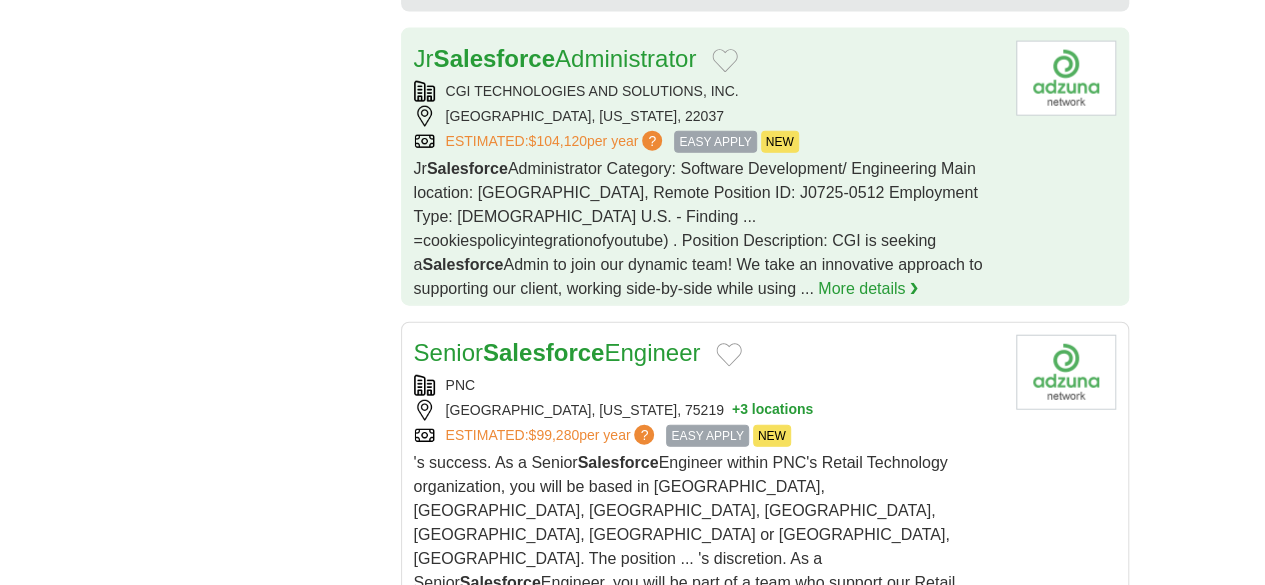 click on "Salesforce  Domain Architect" at bounding box center (707, 695) 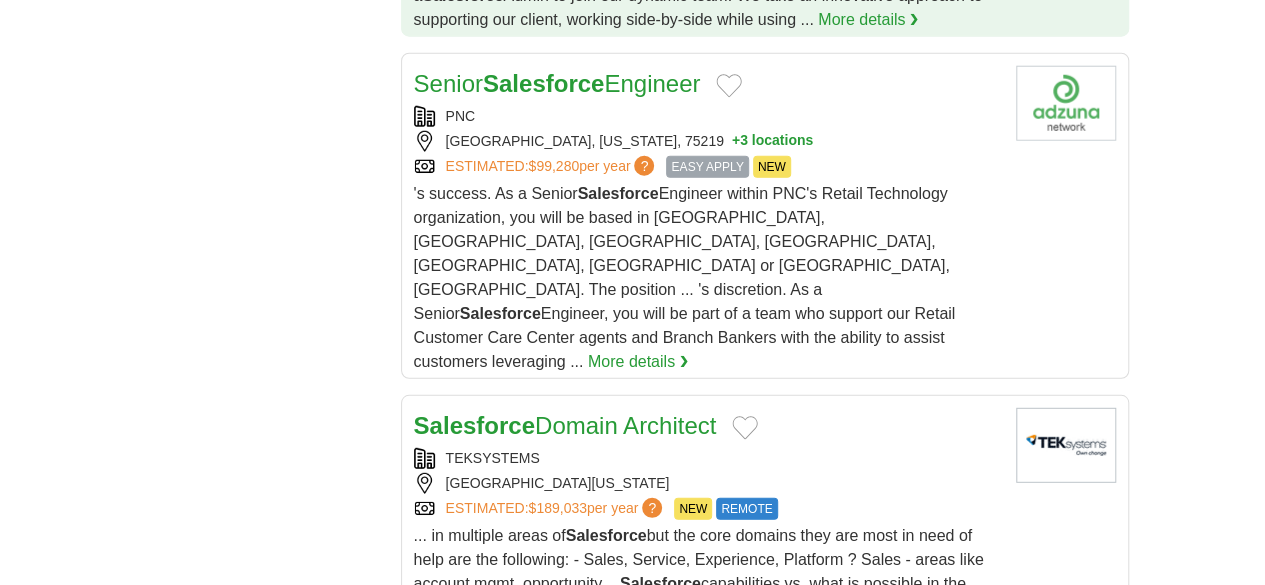 scroll, scrollTop: 2578, scrollLeft: 0, axis: vertical 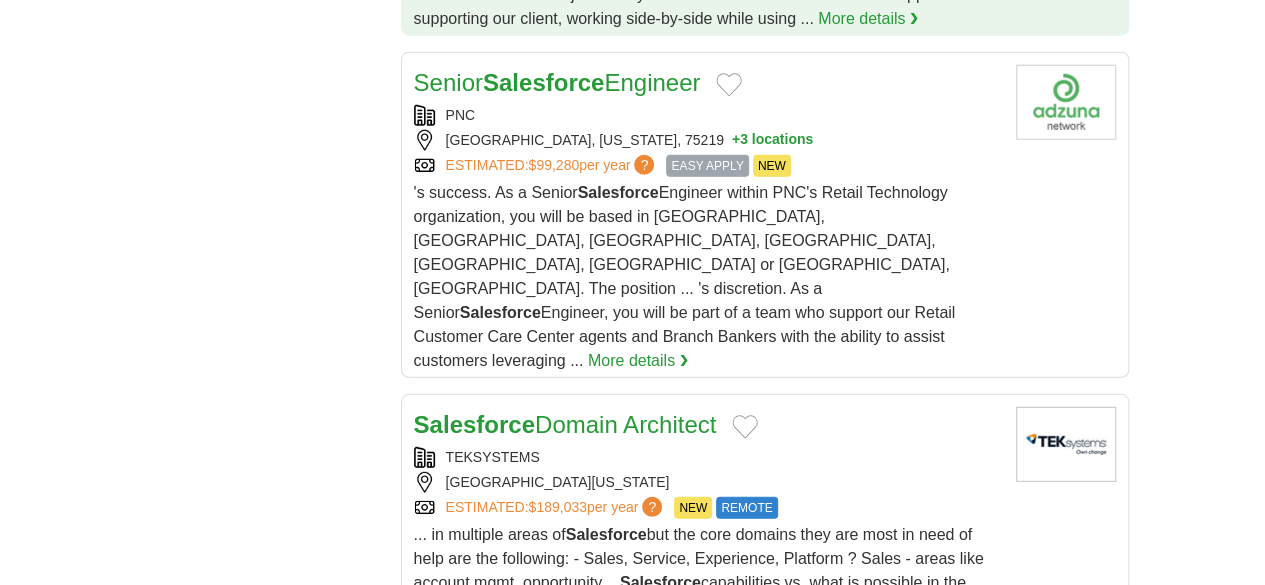 click on "INVITE ONLY" at bounding box center [707, 727] 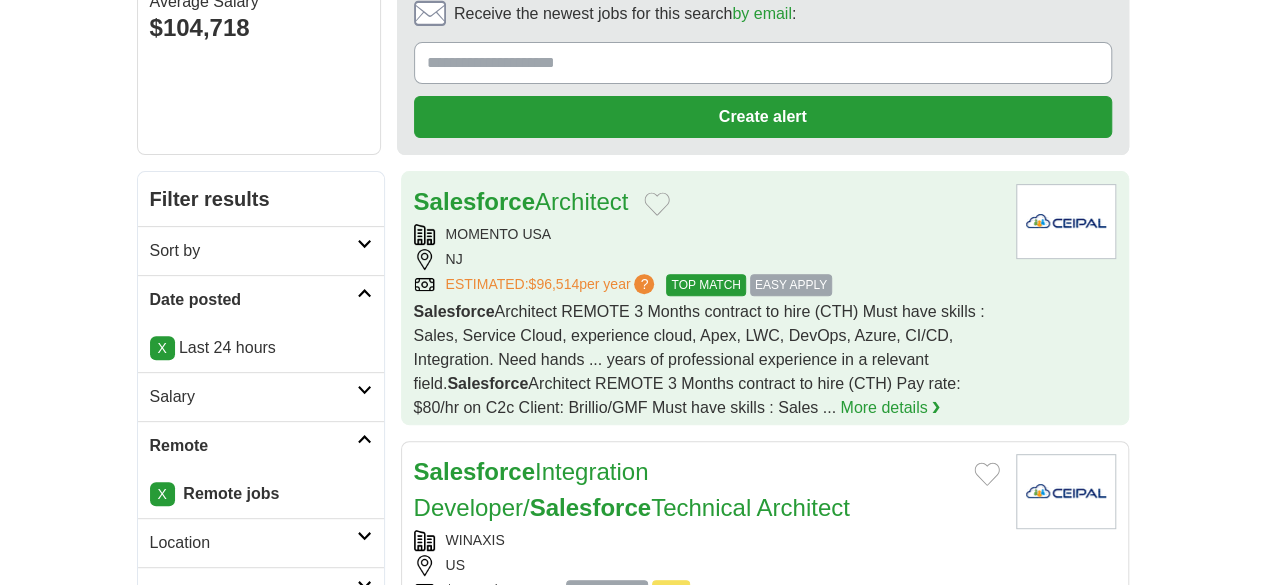 scroll, scrollTop: 0, scrollLeft: 0, axis: both 